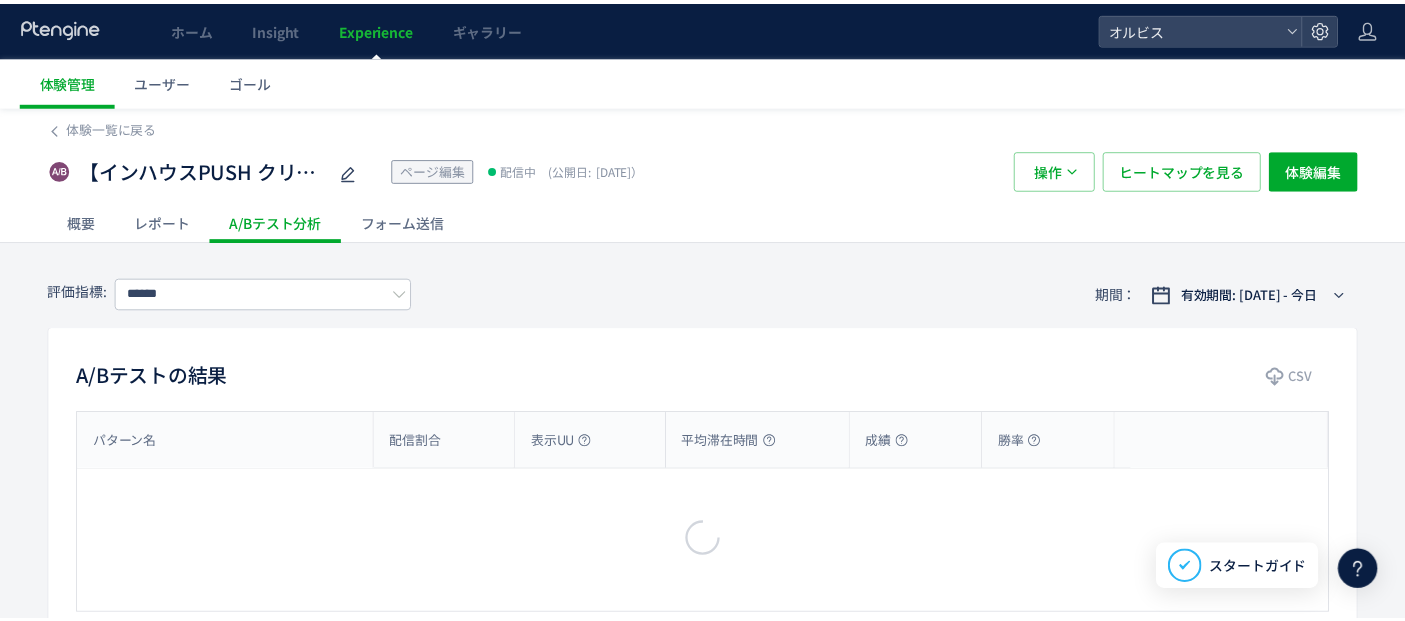 scroll, scrollTop: 0, scrollLeft: 0, axis: both 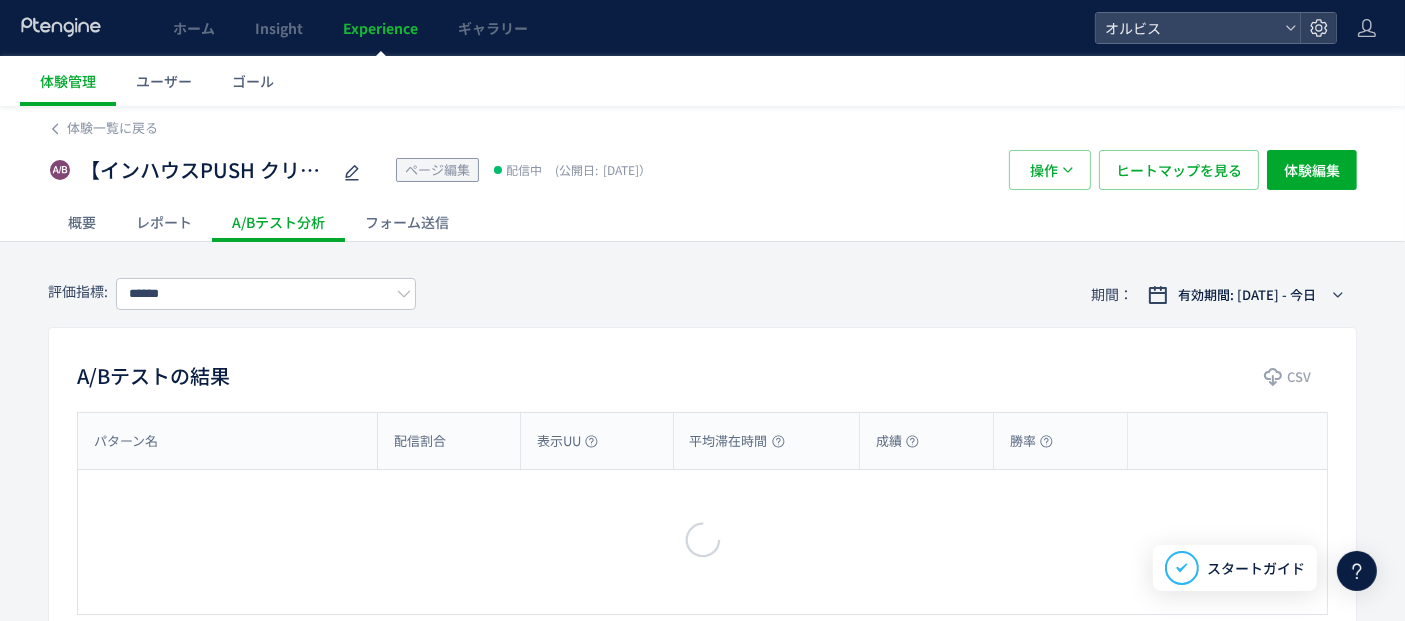 type on "*********" 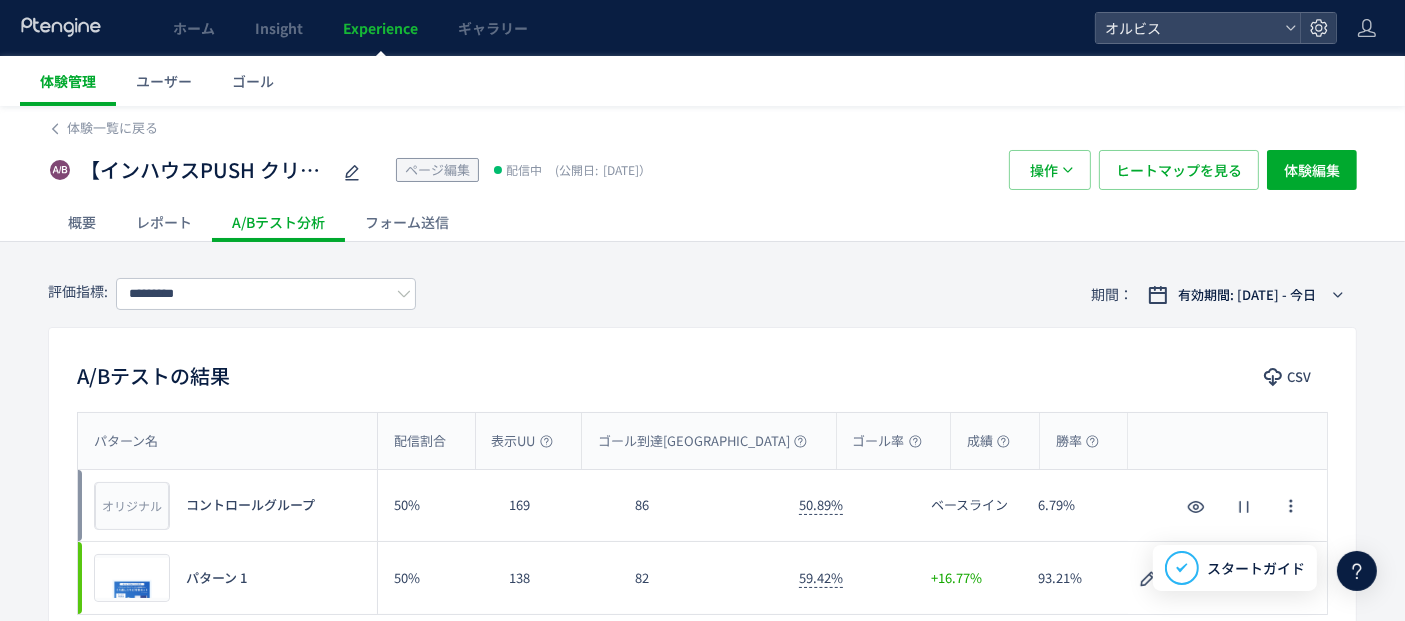 click on "体験管理" at bounding box center (68, 81) 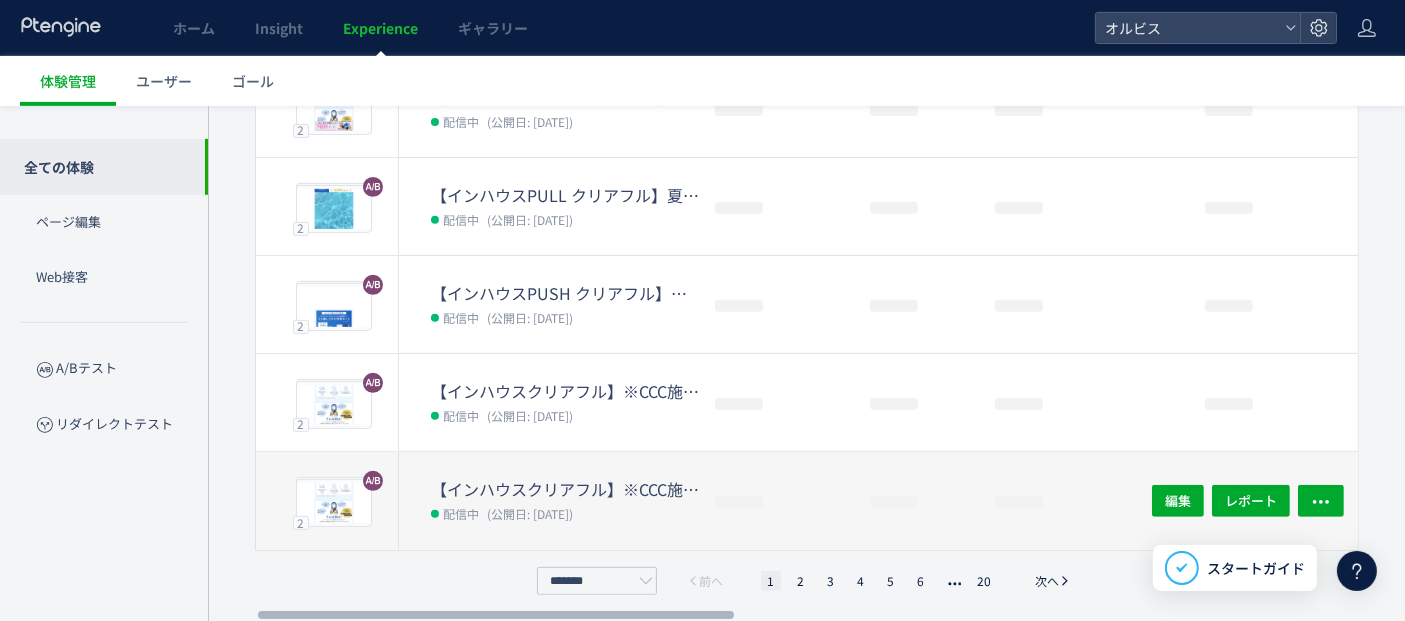 scroll, scrollTop: 0, scrollLeft: 0, axis: both 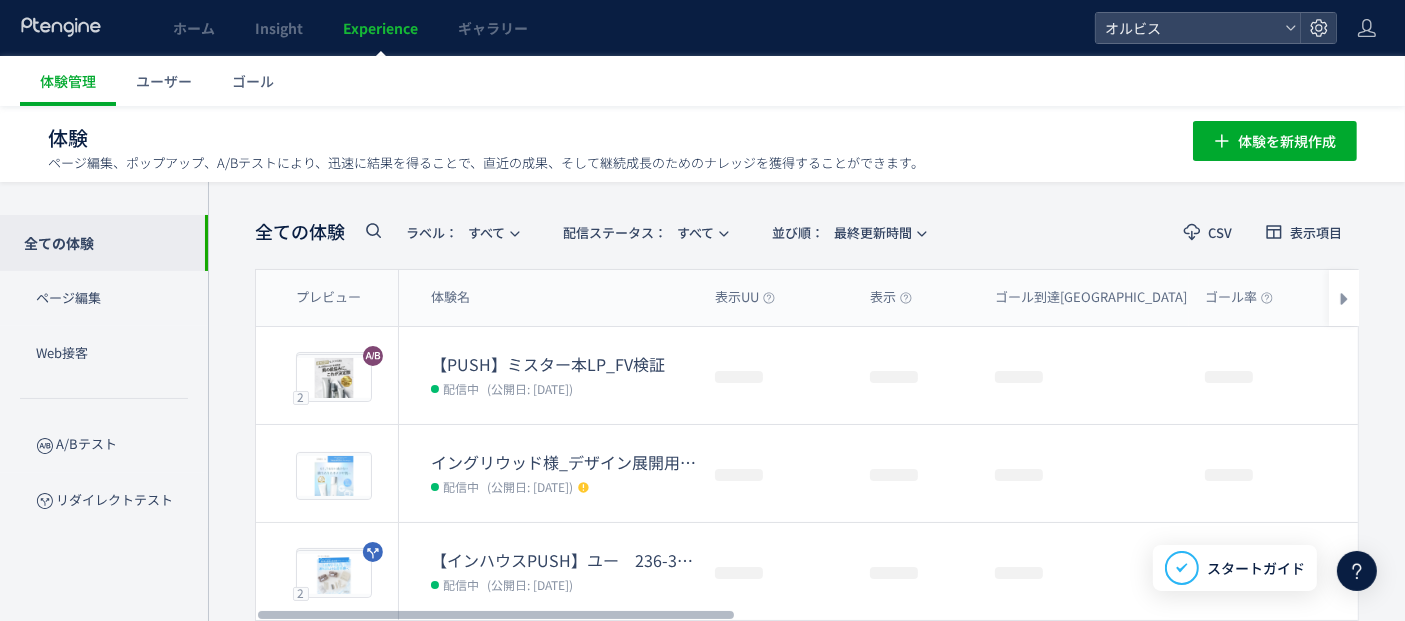 click 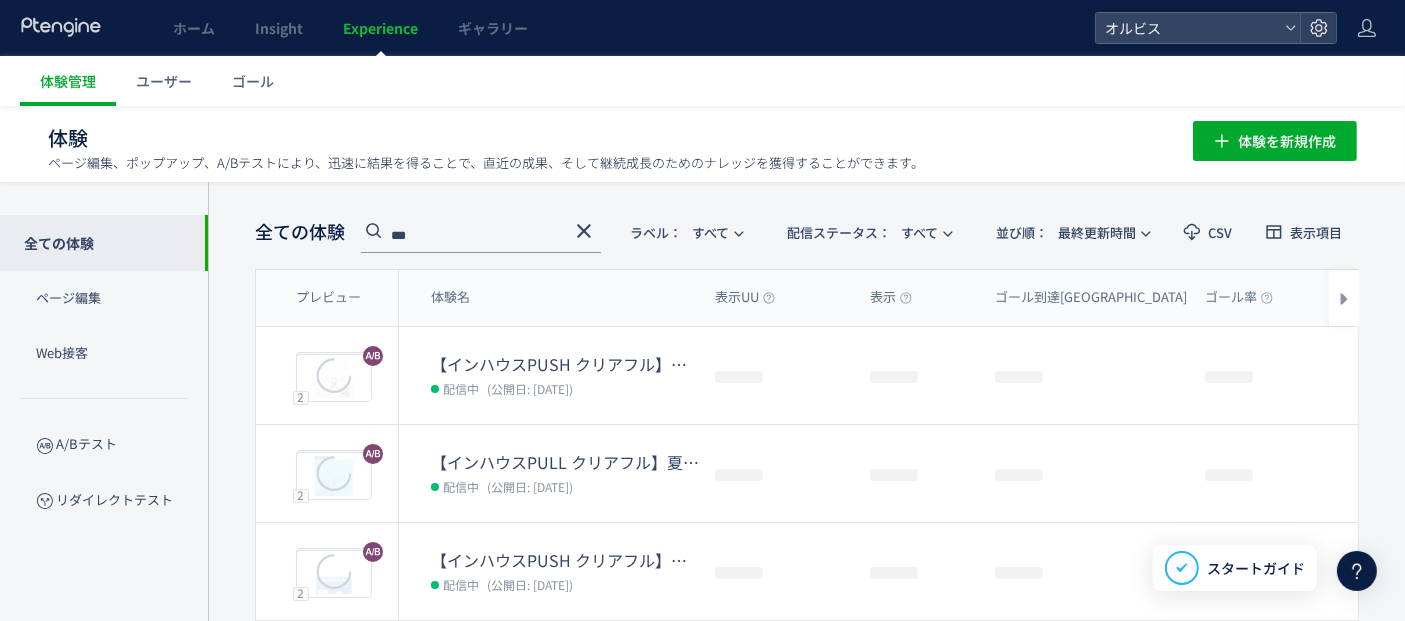 type on "***" 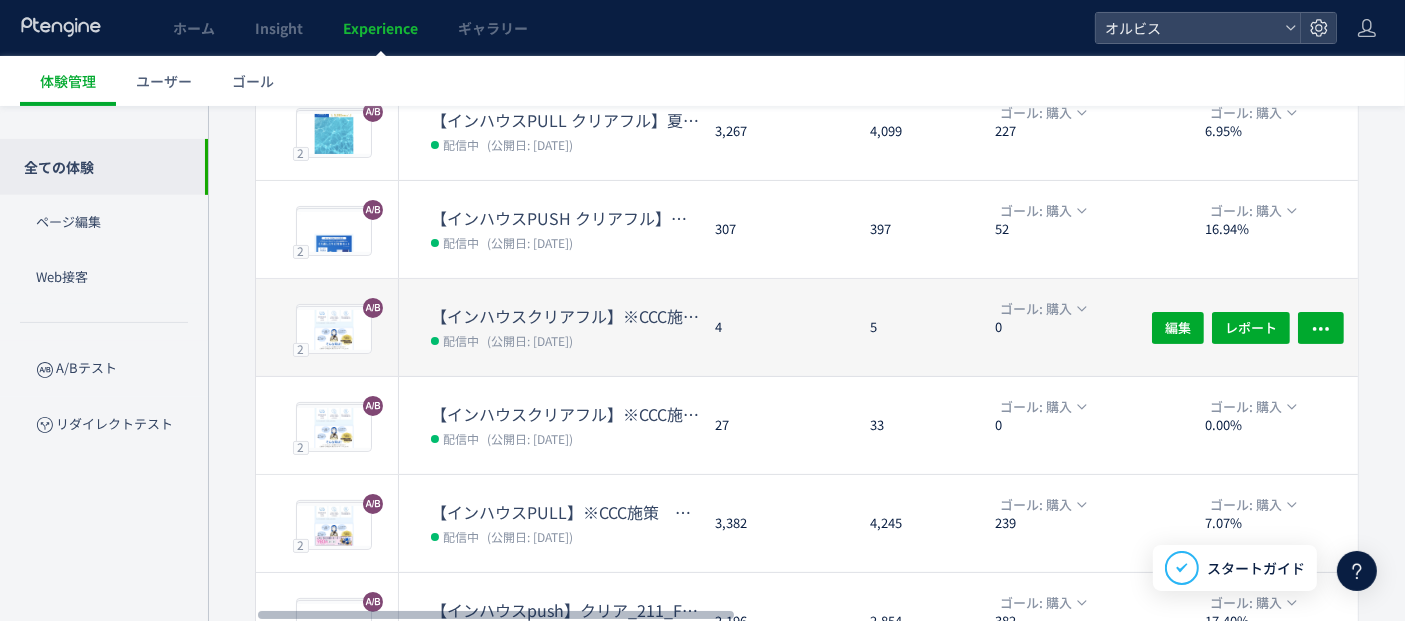 scroll, scrollTop: 341, scrollLeft: 0, axis: vertical 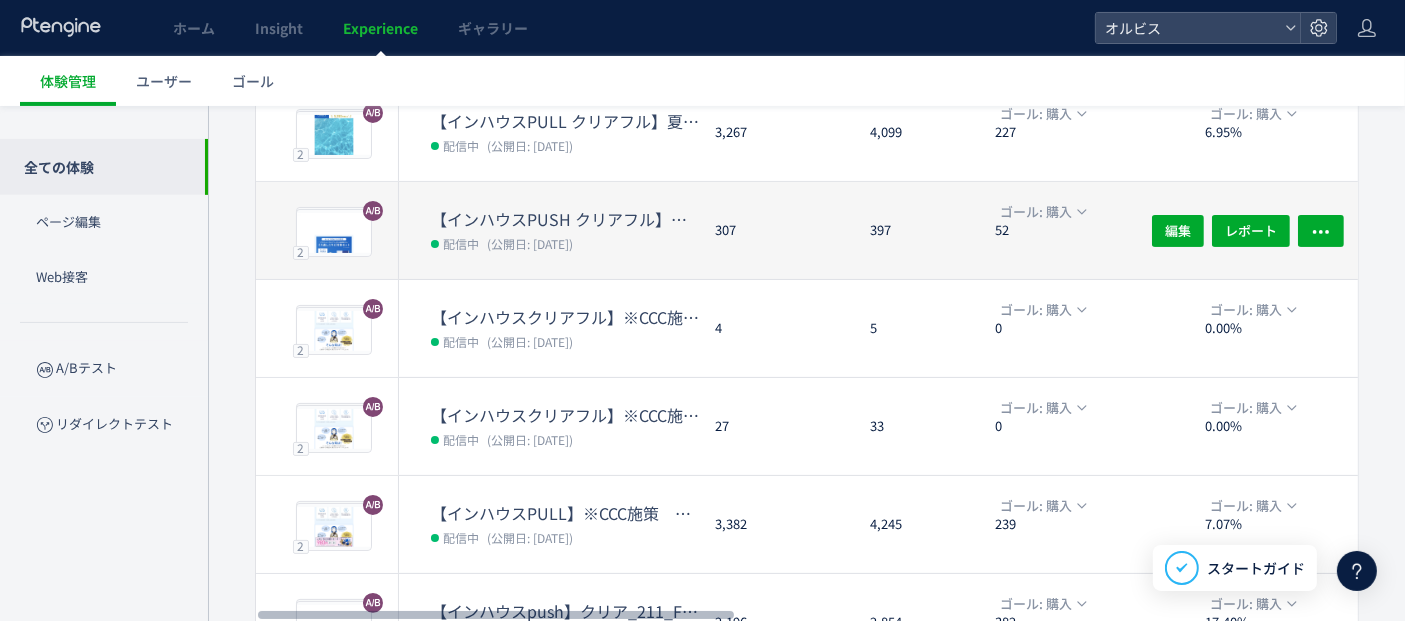 click on "【インハウスPUSH クリアフル】夏訴求　211 配信中 (公開日: [DATE])" 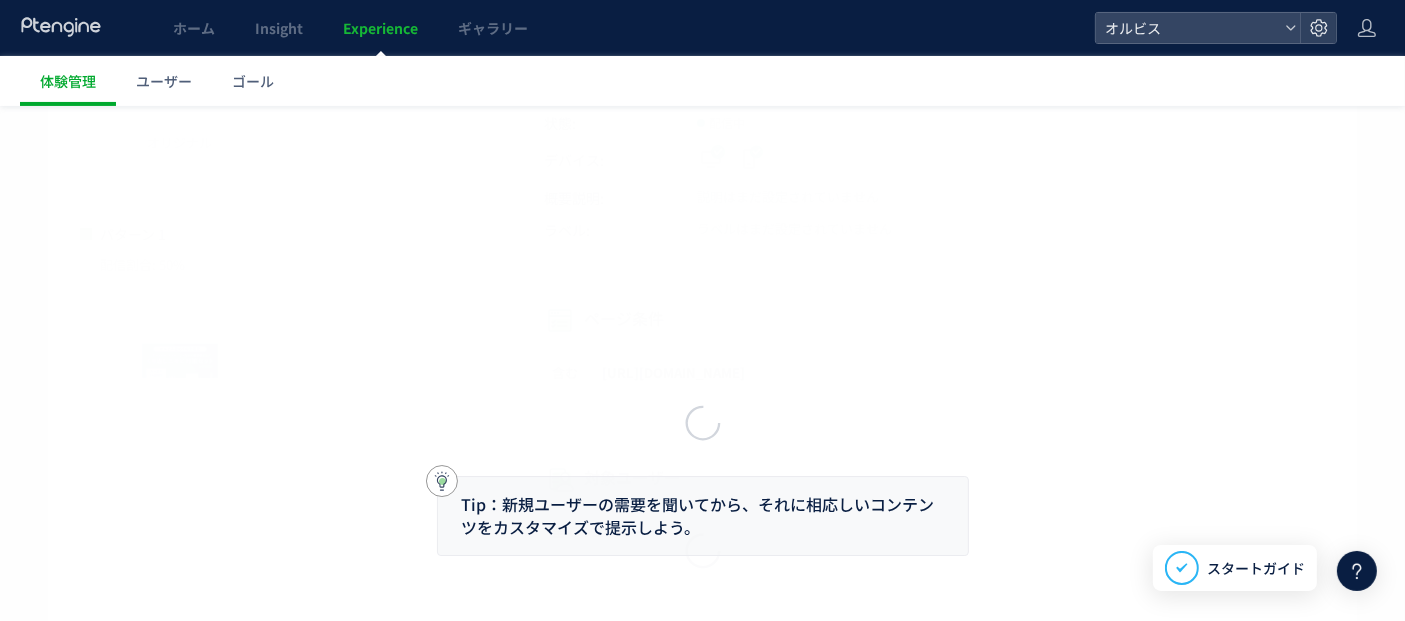 scroll, scrollTop: 0, scrollLeft: 0, axis: both 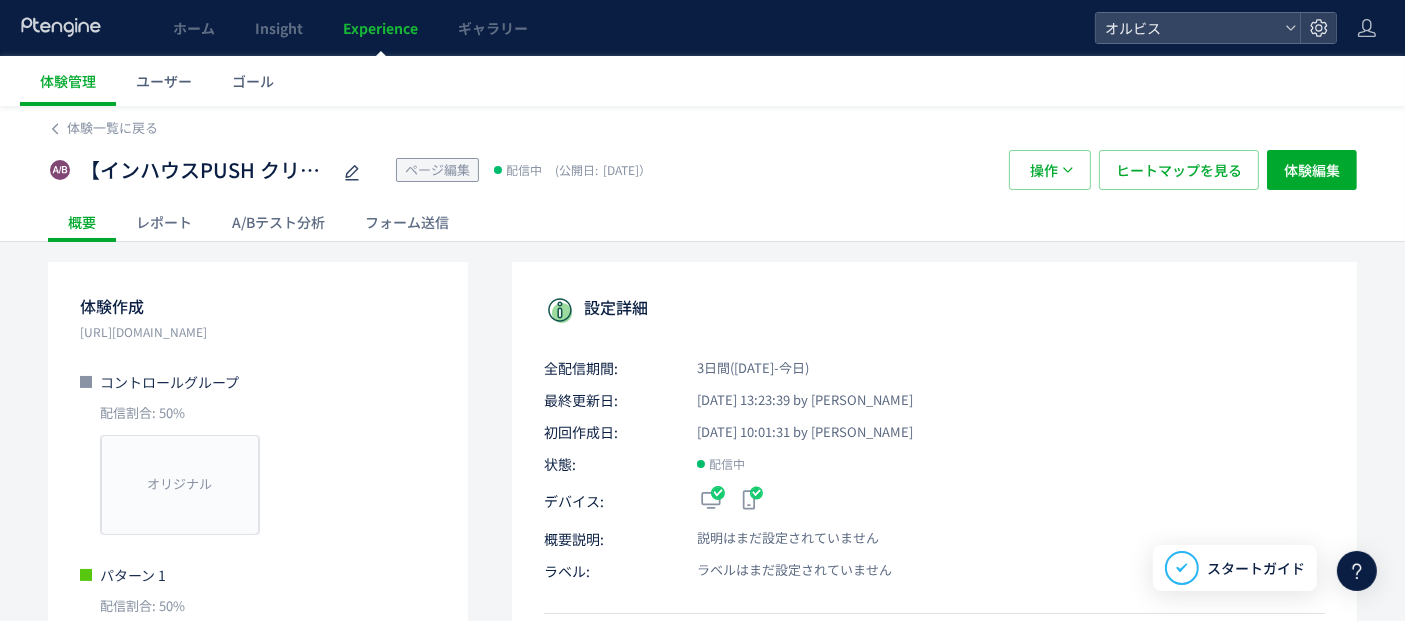 click on "A/Bテスト分析" 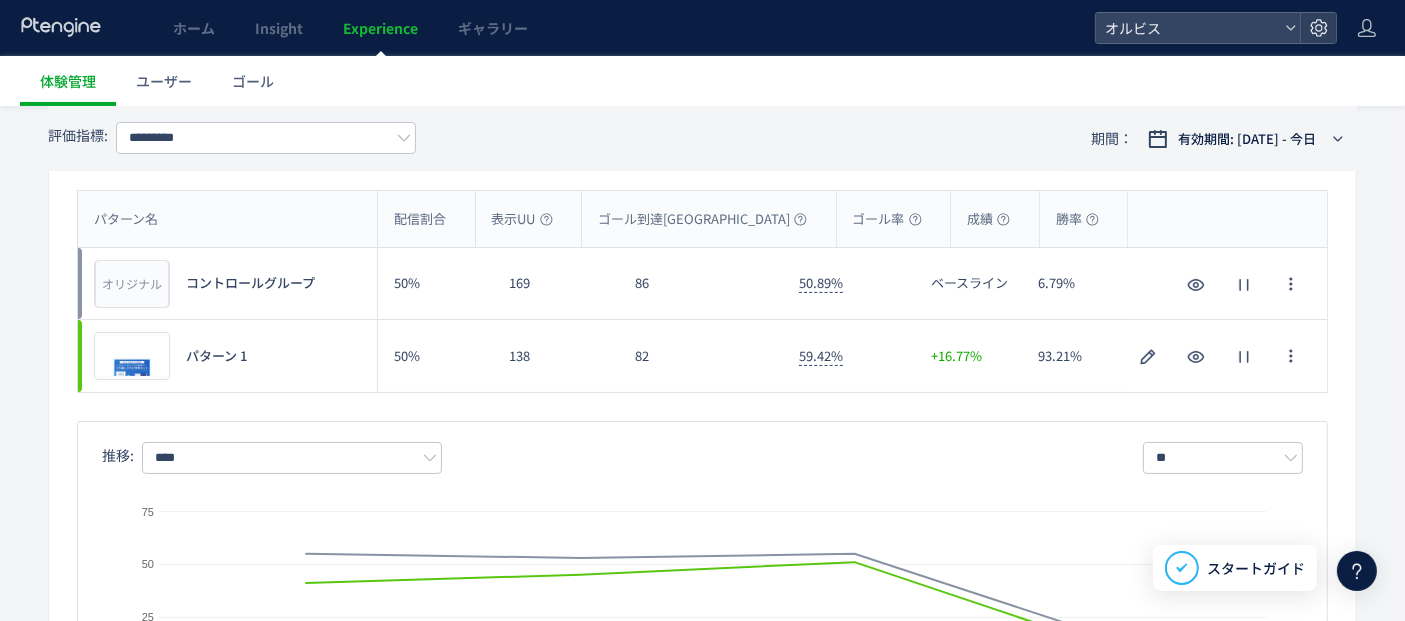 scroll, scrollTop: 0, scrollLeft: 0, axis: both 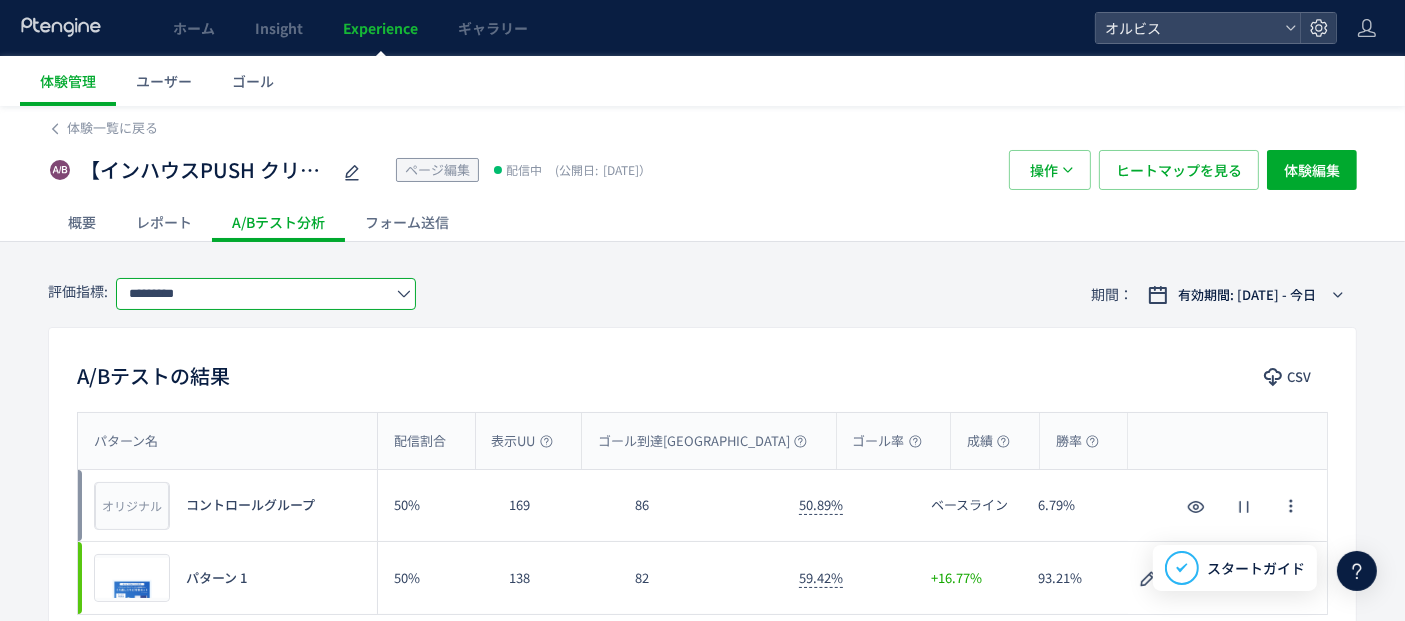 click on "*********" 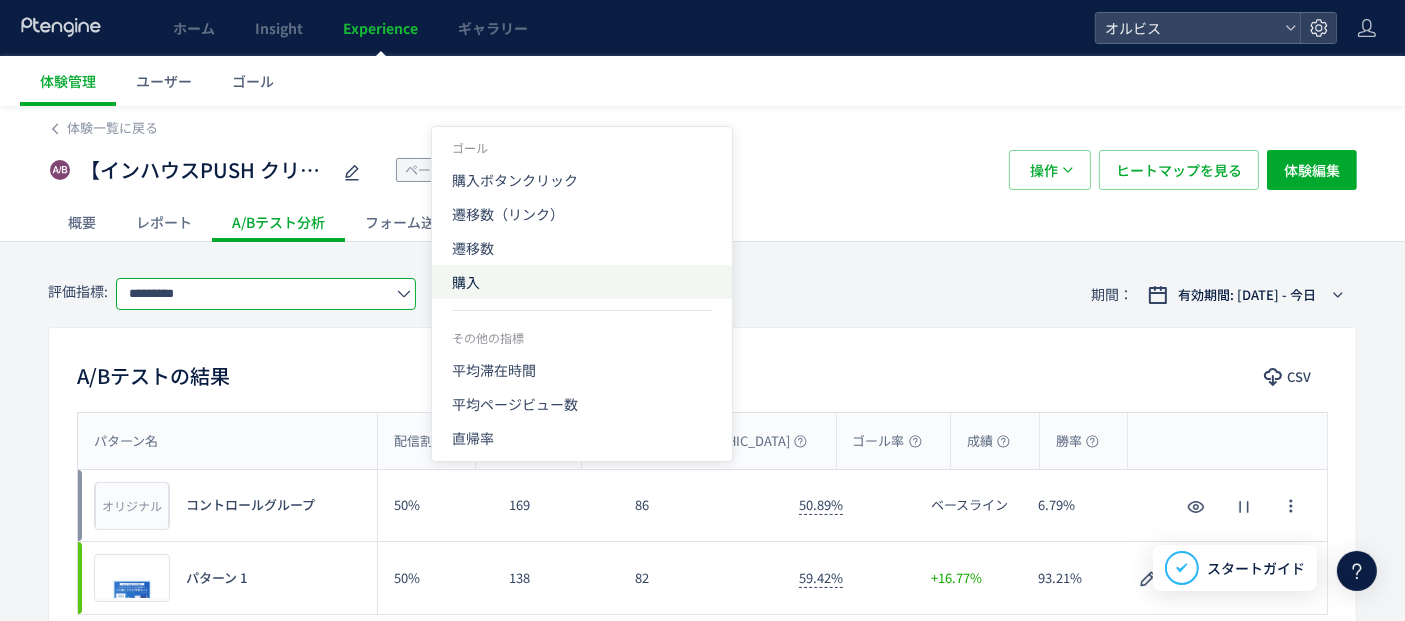 click on "購入" 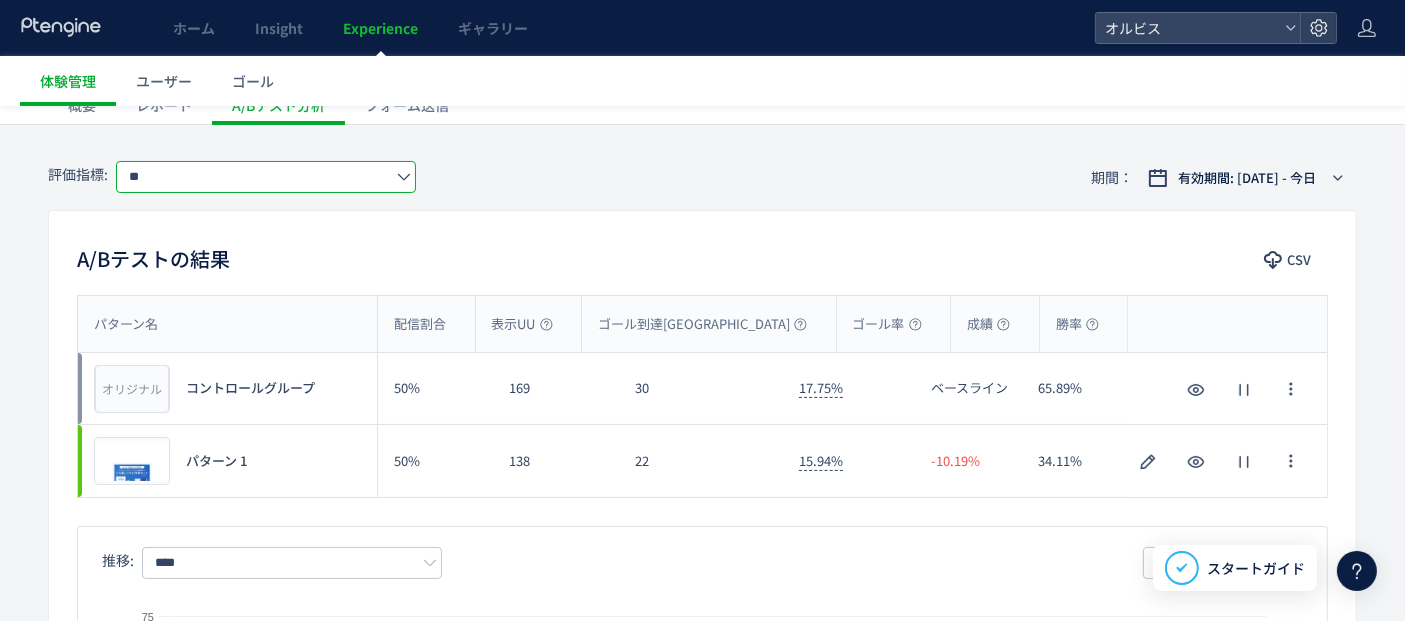 scroll, scrollTop: 0, scrollLeft: 0, axis: both 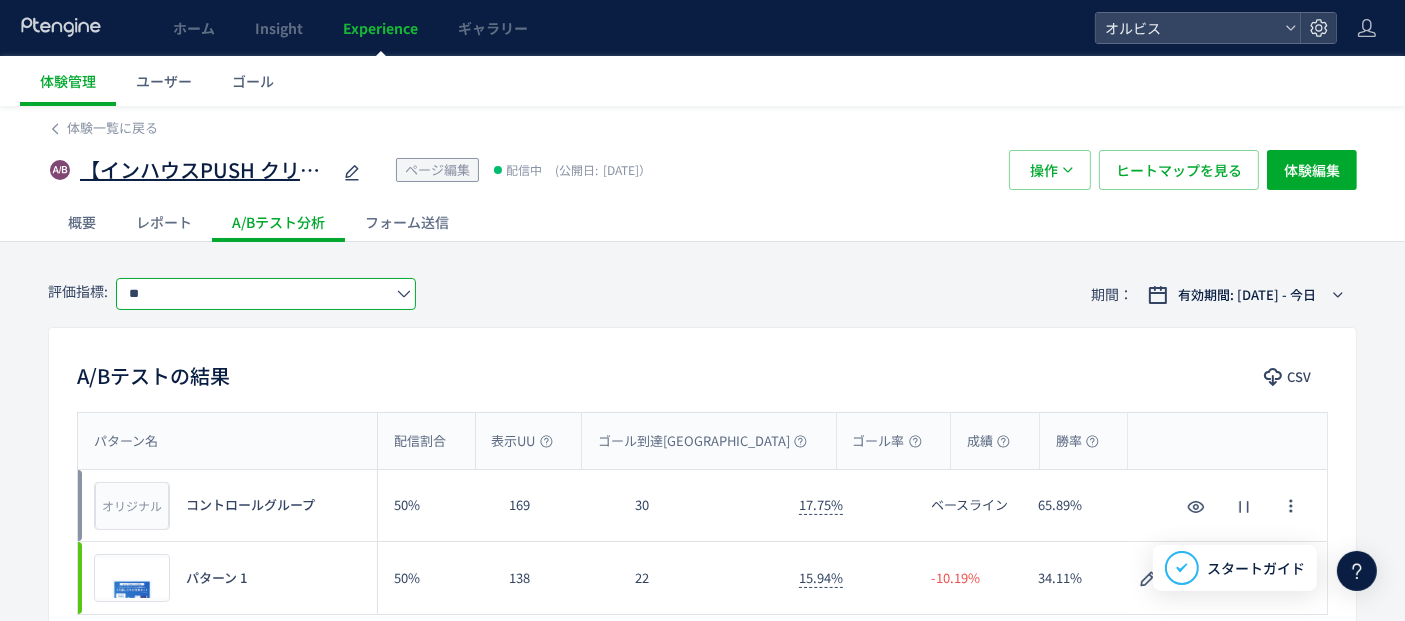 click on "【インハウスPUSH クリアフル】夏訴求　211" at bounding box center [205, 170] 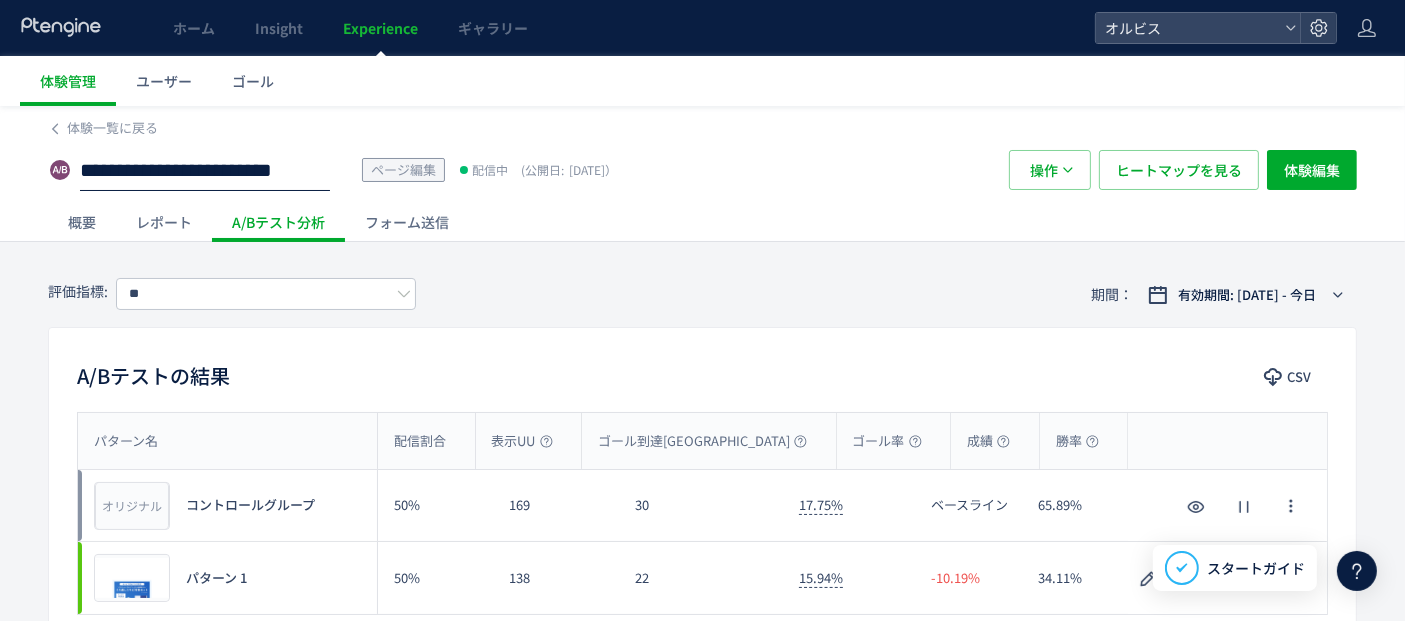 scroll, scrollTop: 0, scrollLeft: 162, axis: horizontal 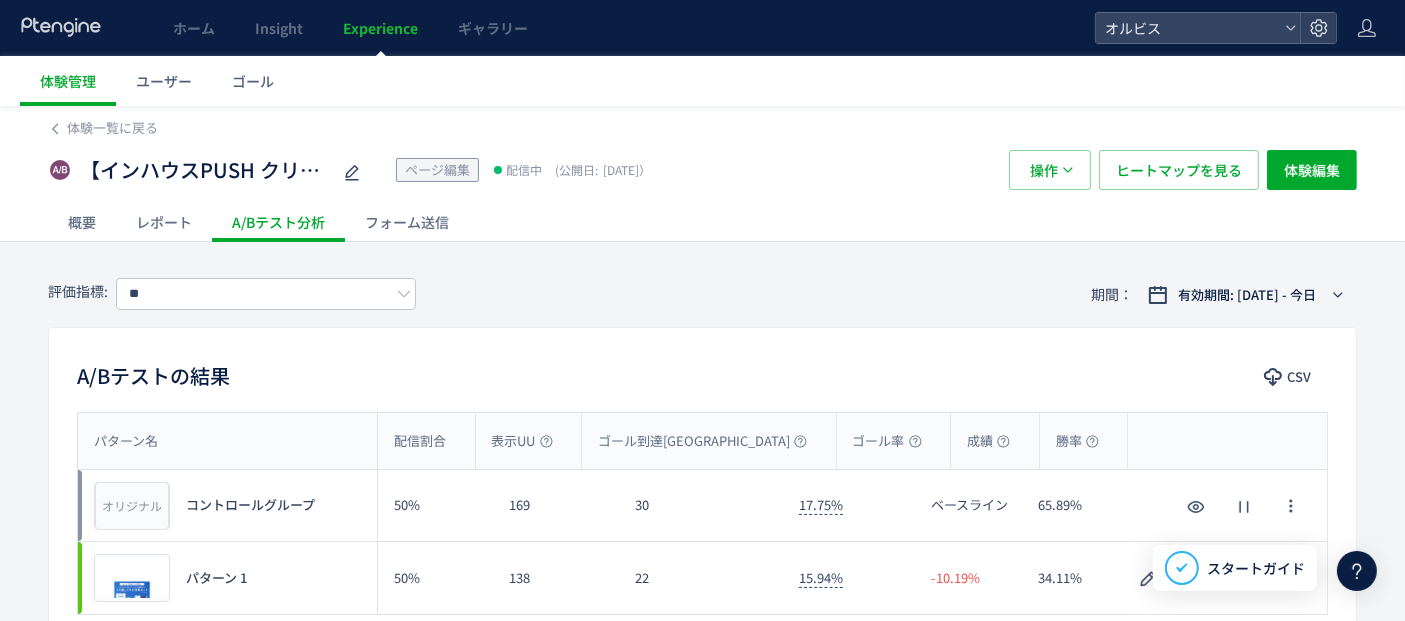 click on "概要 レポート A/Bテスト分析 フォーム送信" at bounding box center [702, 221] 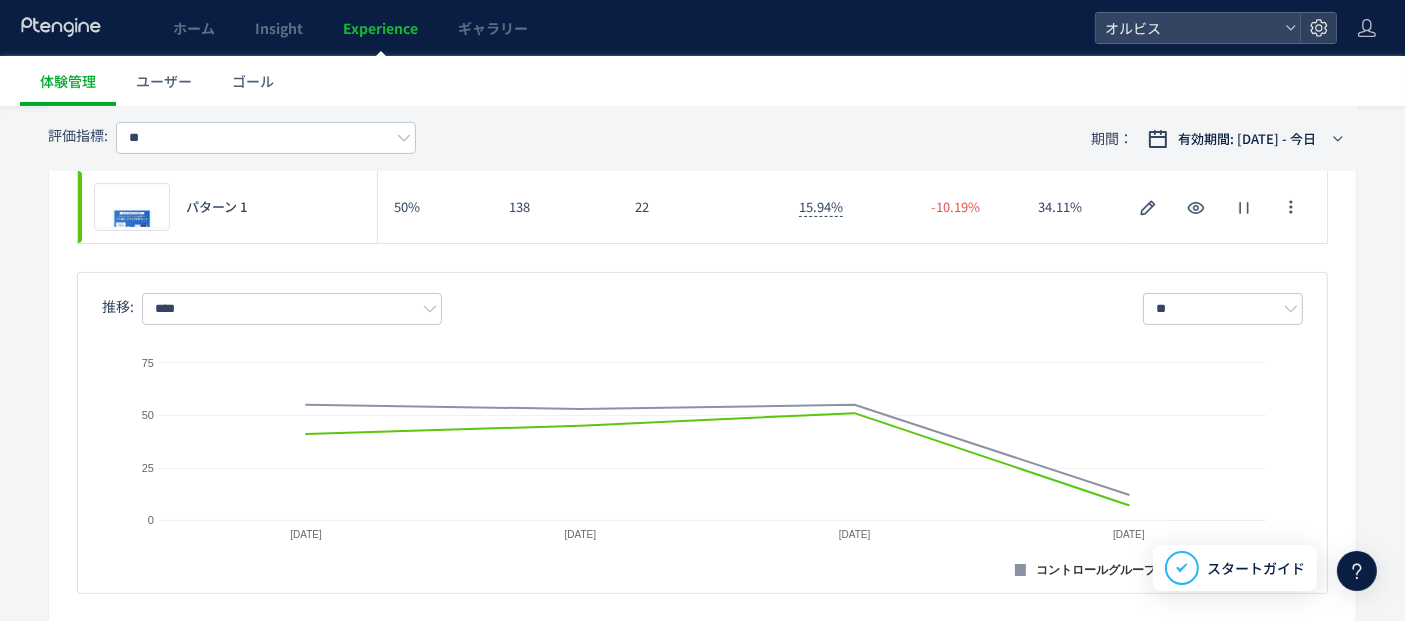 scroll, scrollTop: 372, scrollLeft: 0, axis: vertical 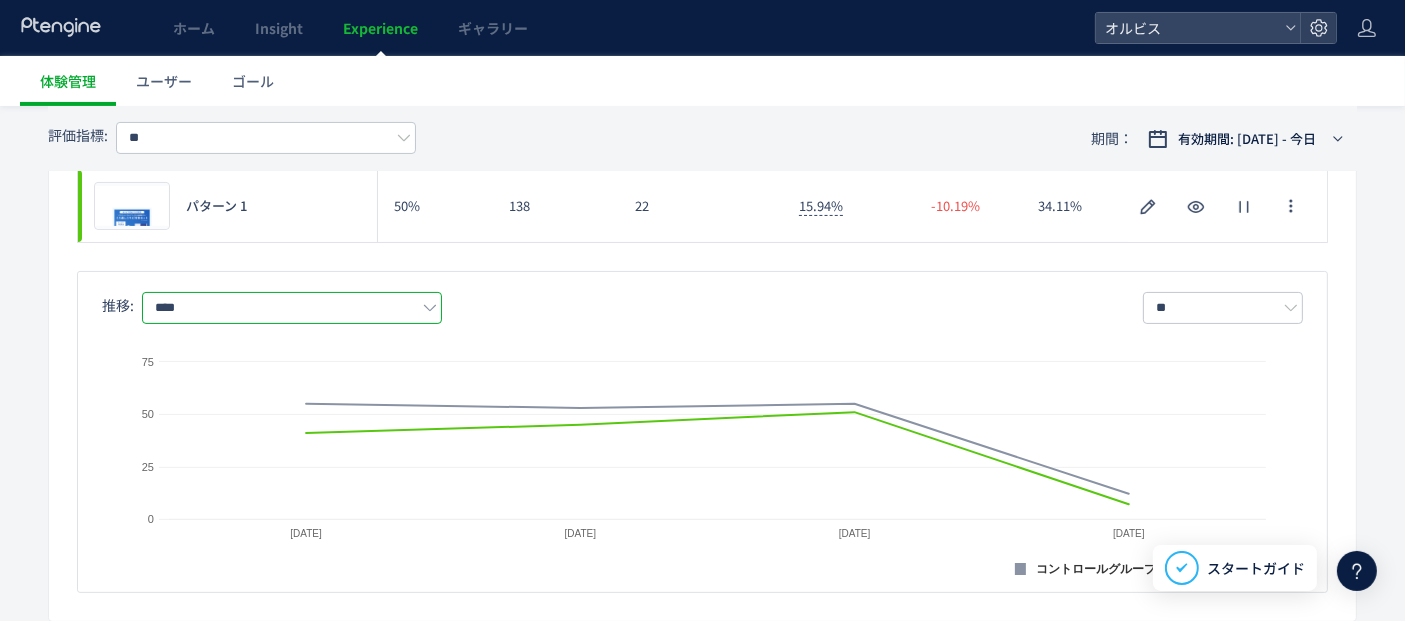 click on "****" 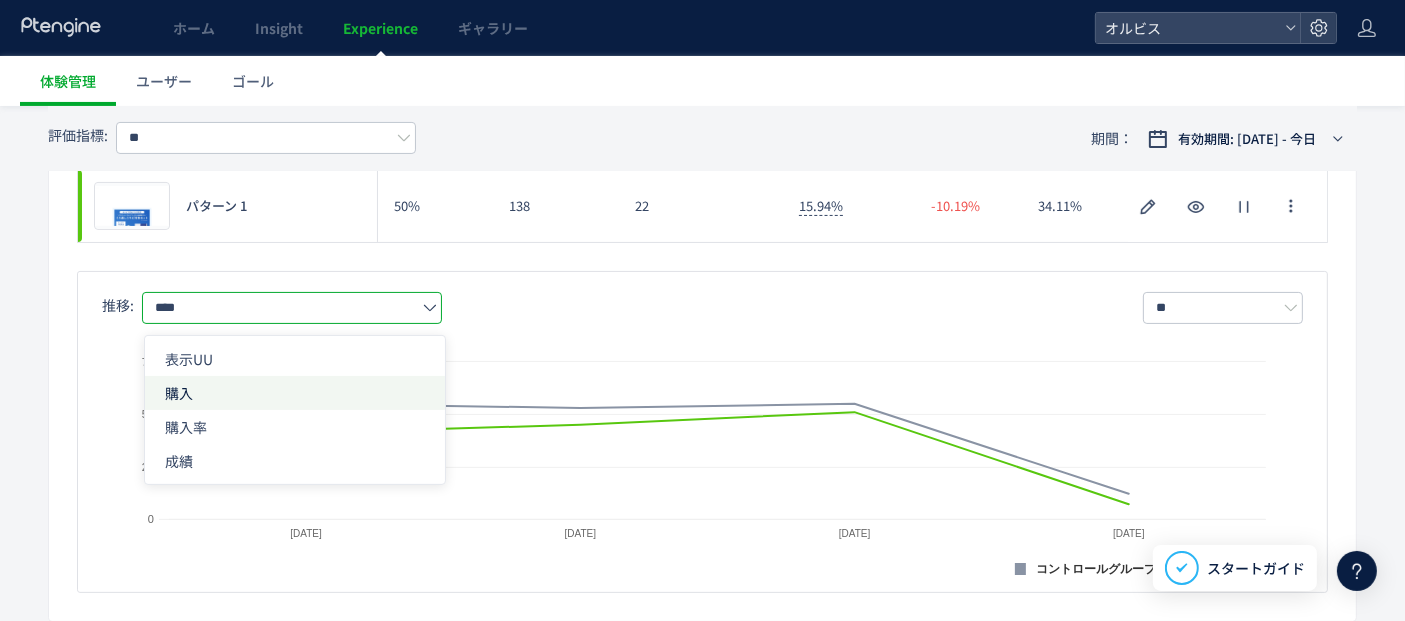 click on "購入" 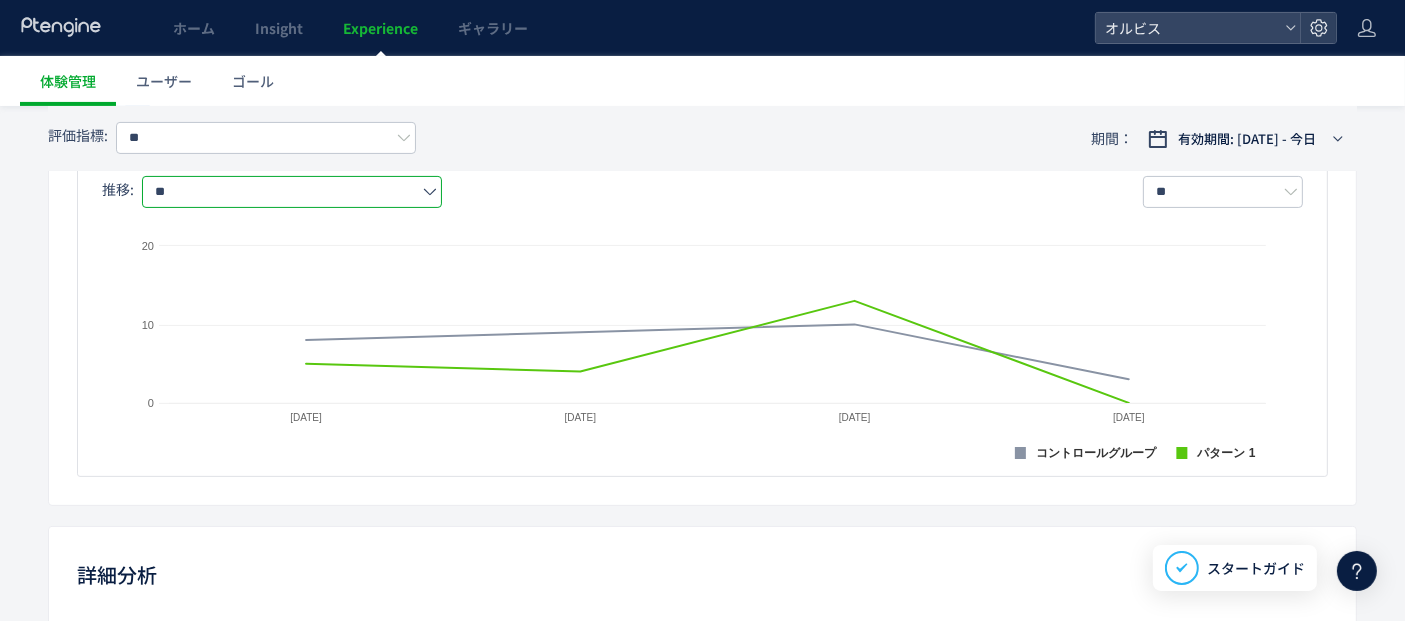 scroll, scrollTop: 494, scrollLeft: 0, axis: vertical 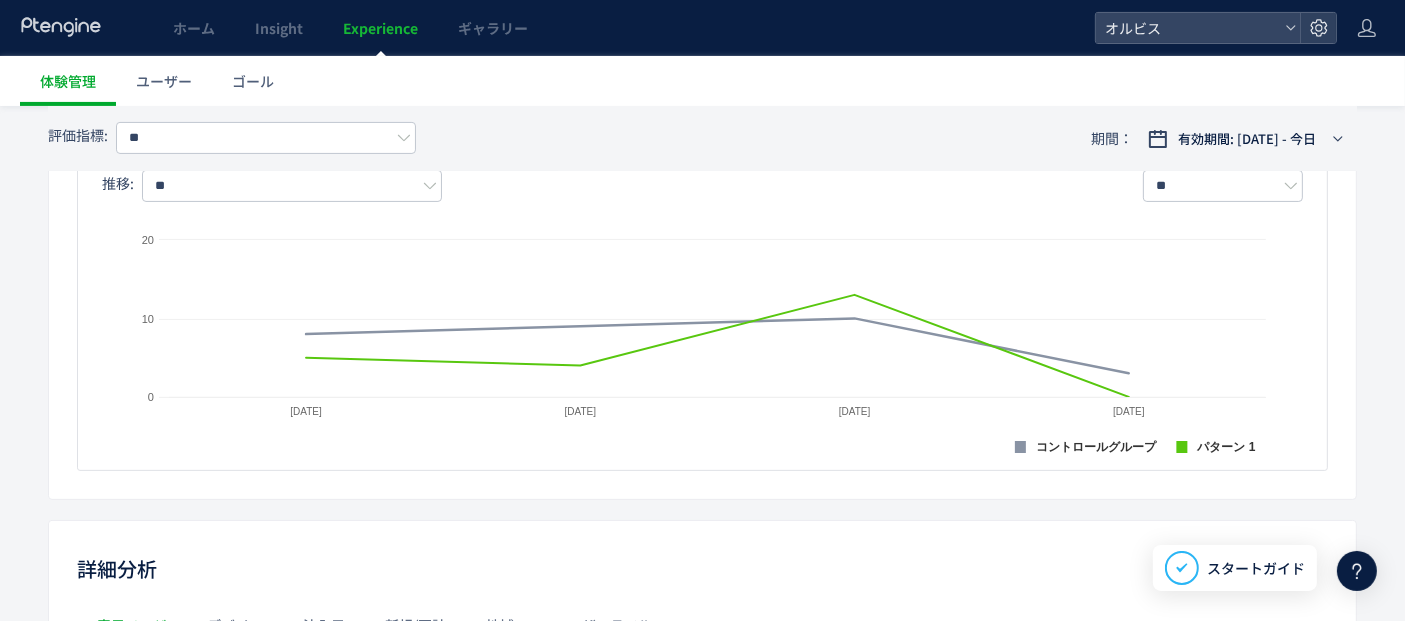 click on "Created with Highcharts 9.1.2 コントロールグループ パターン 1 [DATE] [DATE] [DATE] [DATE] 0 10 20 [DATE]  ■ コントロールグループ :  9  ■ パターン 1 :  4" at bounding box center (702, 326) 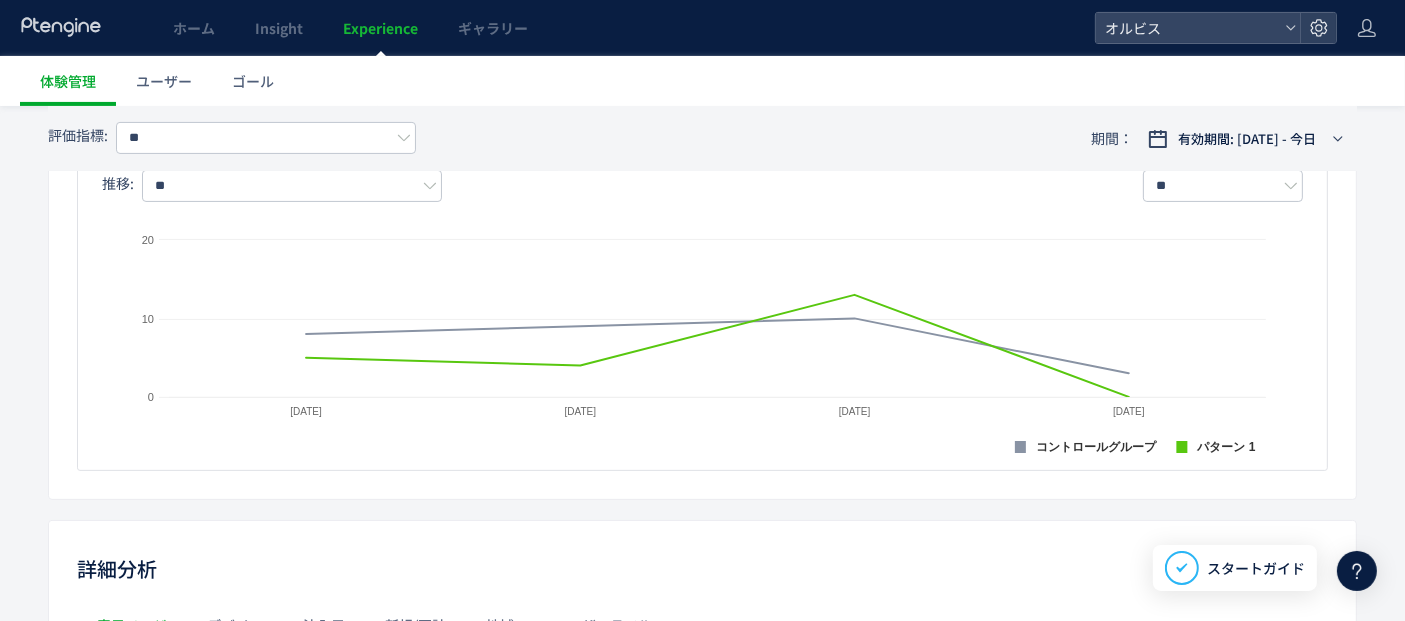 scroll, scrollTop: 0, scrollLeft: 0, axis: both 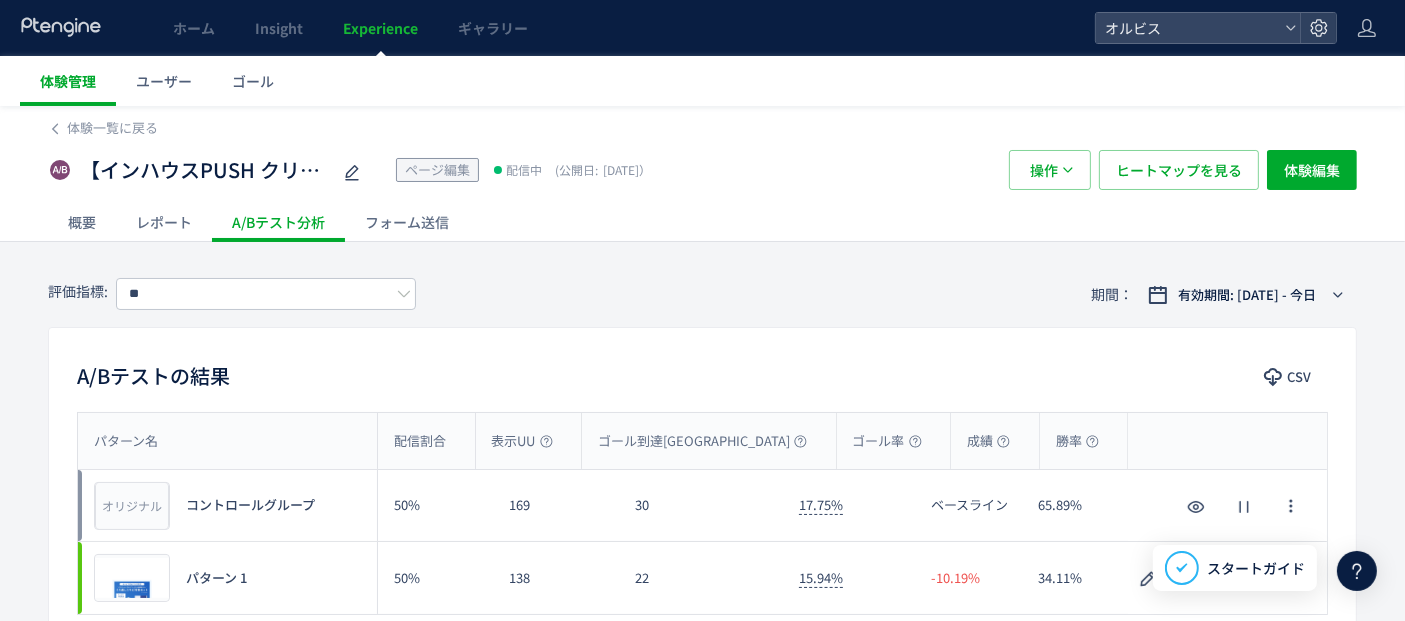 click on "体験管理" at bounding box center [68, 81] 